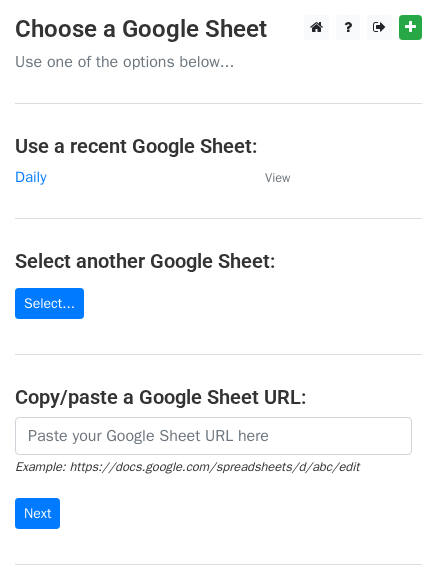 scroll, scrollTop: 0, scrollLeft: 0, axis: both 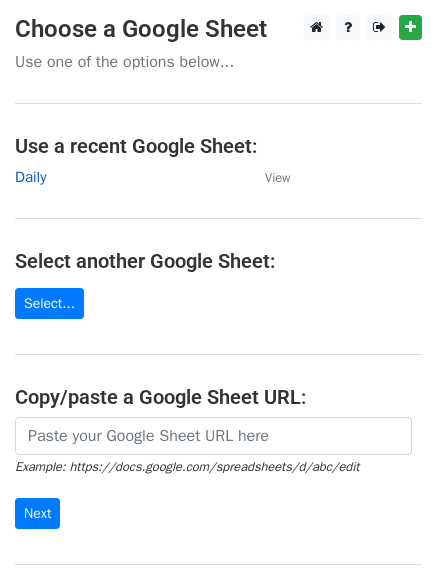 click on "Daily" at bounding box center (30, 177) 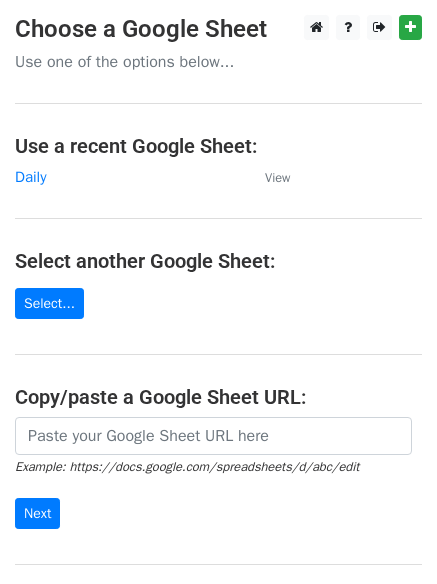 click on "Choose a Google Sheet
Use one of the options below...
Use a recent Google Sheet:
Daily
View
Select another Google Sheet:
Select...
Copy/paste a Google Sheet URL:
Example:
https://docs.google.com/spreadsheets/d/abc/edit
Next
Google Sheets
Need help?
Help
×
Why do I need to copy/paste a Google Sheet URL?
Normally, MergeMail would show you a list of your Google Sheets to choose from, but because you didn't allow MergeMail access to your Google Drive, it cannot show you a list of your Google Sheets. You can read more about permissions in our  support pages .
If you'd like to see a list of your Google Sheets, you'll need to  sign out of MergeMail  and then sign back in and allow access to your Google Drive.
Are your recipients in a CSV or Excel file?
Import your CSV or Excel file into a Google Sheet  then try again.
Need help with something else?
Read our  ," at bounding box center [218, 325] 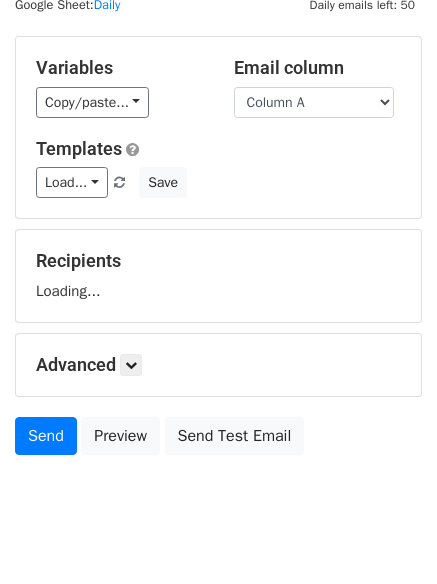 scroll, scrollTop: 113, scrollLeft: 0, axis: vertical 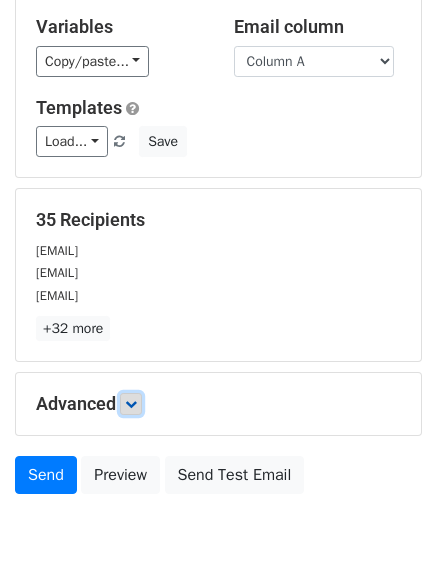 click at bounding box center [131, 404] 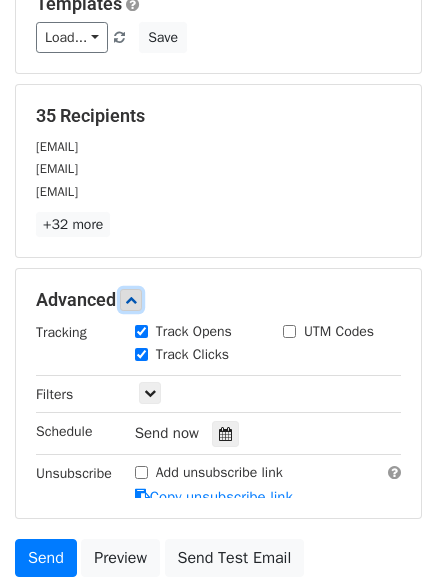 scroll, scrollTop: 322, scrollLeft: 0, axis: vertical 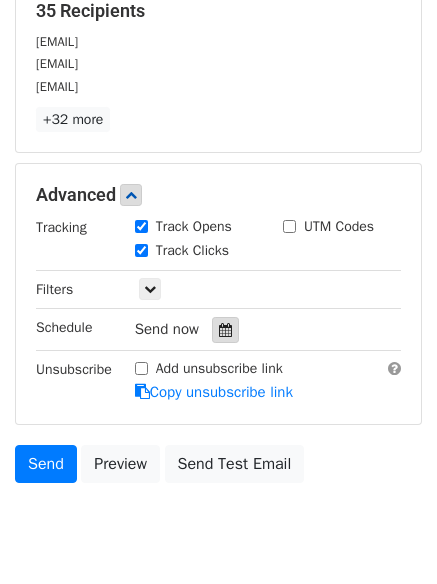 click at bounding box center (225, 330) 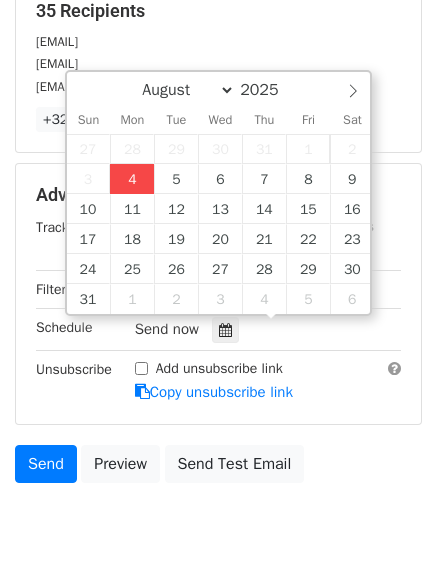 type on "2025-08-04 15:20" 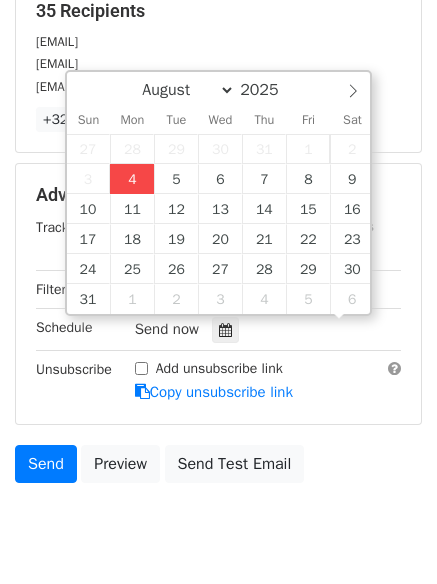 scroll, scrollTop: 1, scrollLeft: 0, axis: vertical 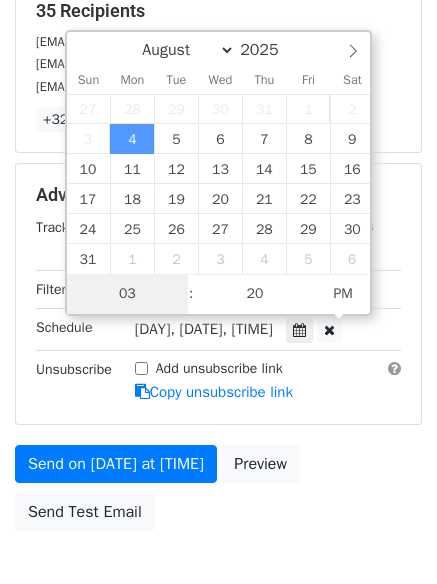 type on "4" 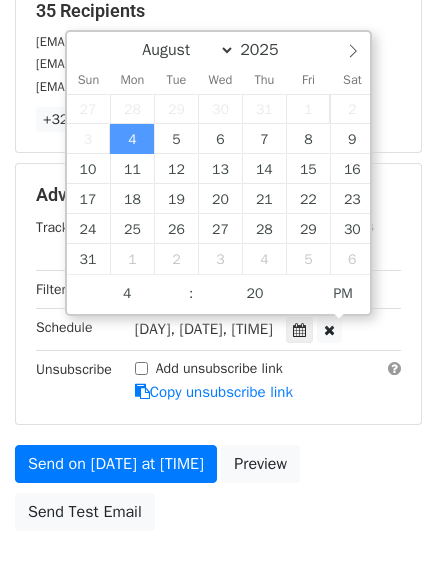 type on "2025-08-04 16:20" 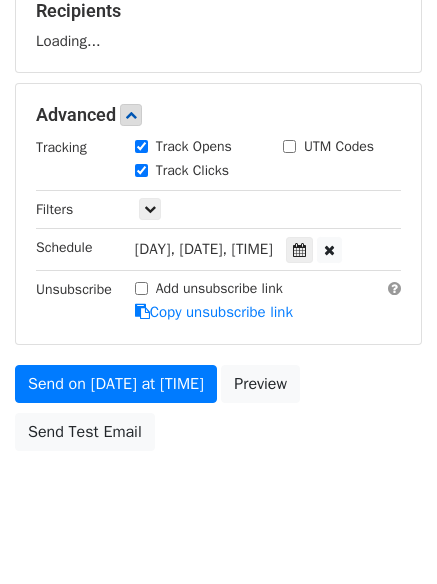 click on "New Campaign
Daily emails left: 50
Google Sheet:
Daily
Variables
Copy/paste...
{{Column A}}
{{Column B}}
{{Column C}}
Email column
Column A
Column B
Column C
Templates
Load...
No templates saved
Save
Recipients Loading...
Advanced
Tracking
Track Opens
UTM Codes
Track Clicks
Filters
Only include spreadsheet rows that match the following filters:
Schedule
Mon, Aug 4, 3:20pm
2025-08-04 16:20
Unsubscribe
Add unsubscribe link
Copy unsubscribe link
Send on Aug 4 at 3:20pm
Preview
Send Test Email
August September October November December 2025
Sun Mon Tue Wed Thu Fri Sat
27 28 29 30 31 1 2" at bounding box center (218, 117) 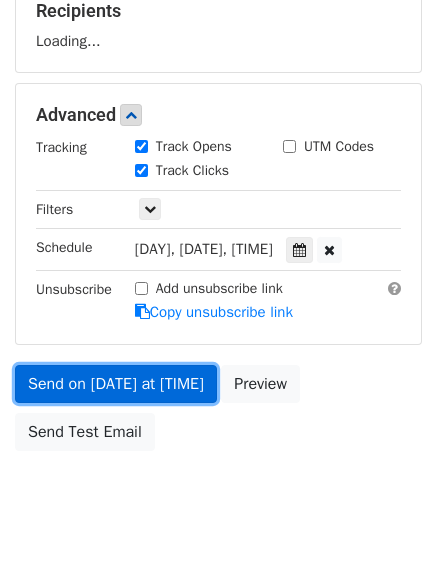 click on "Send on Aug 4 at 4:20pm" at bounding box center (116, 384) 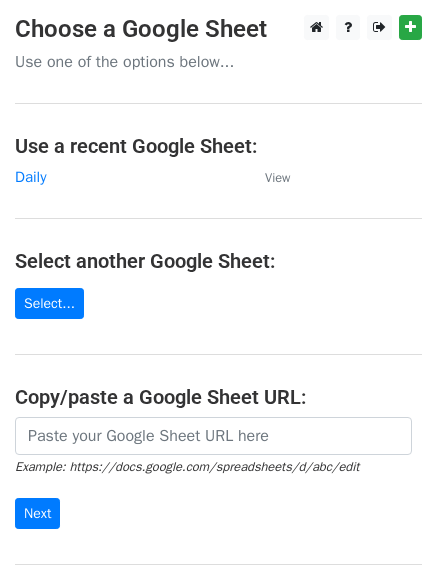 scroll, scrollTop: 0, scrollLeft: 0, axis: both 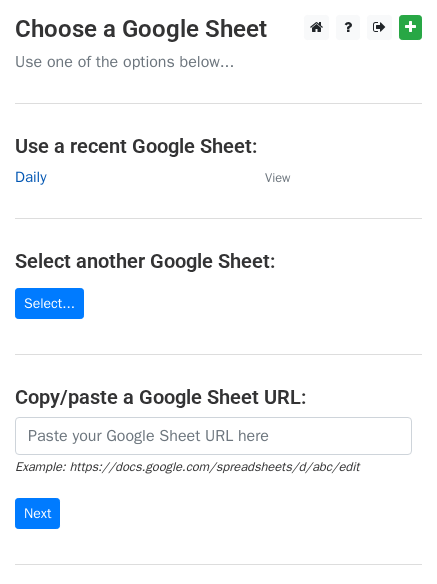click on "Daily" at bounding box center (30, 177) 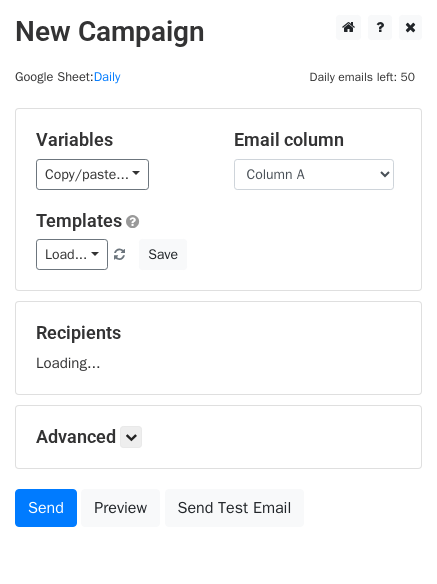 click on "Column A
Column B
Column C" at bounding box center (314, 174) 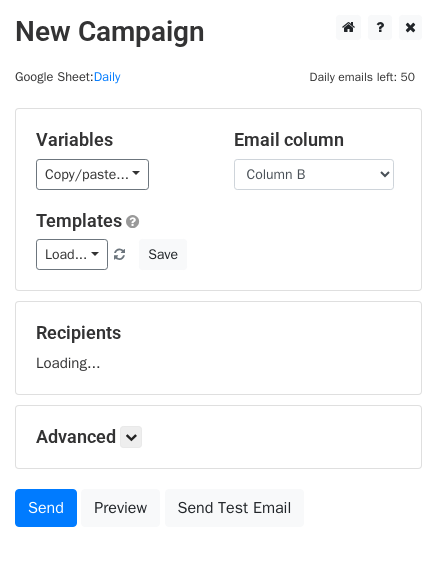 click on "Column A
Column B
Column C" at bounding box center [314, 174] 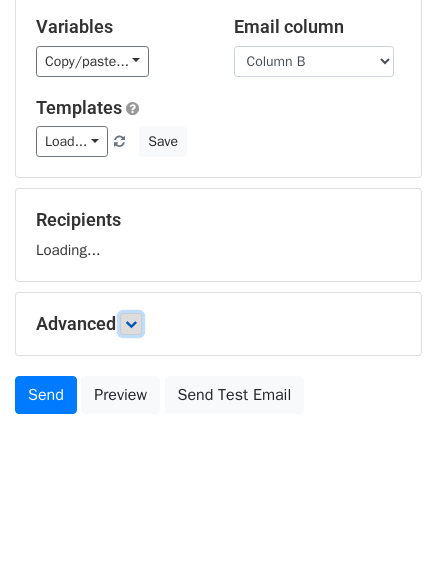 click at bounding box center (131, 324) 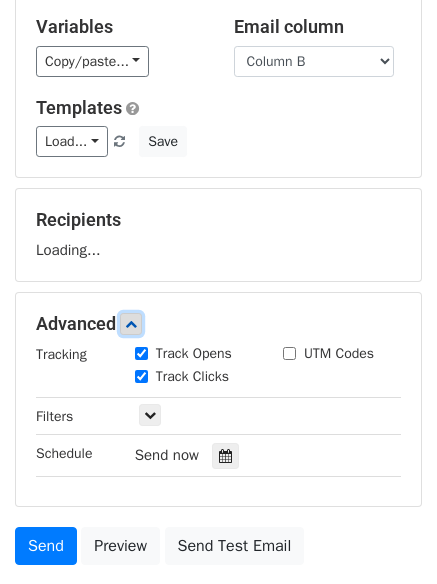 scroll, scrollTop: 237, scrollLeft: 0, axis: vertical 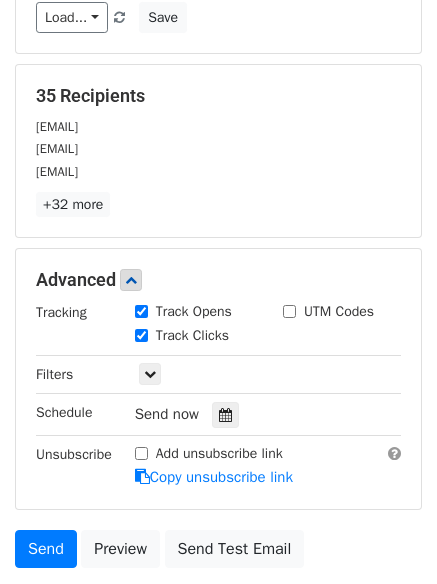click on "Track Clicks" at bounding box center (194, 337) 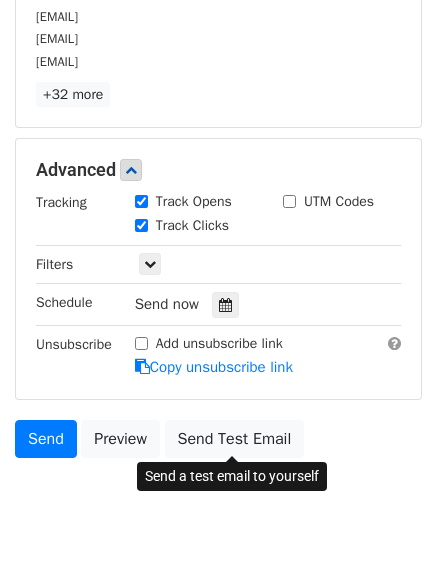 scroll, scrollTop: 389, scrollLeft: 0, axis: vertical 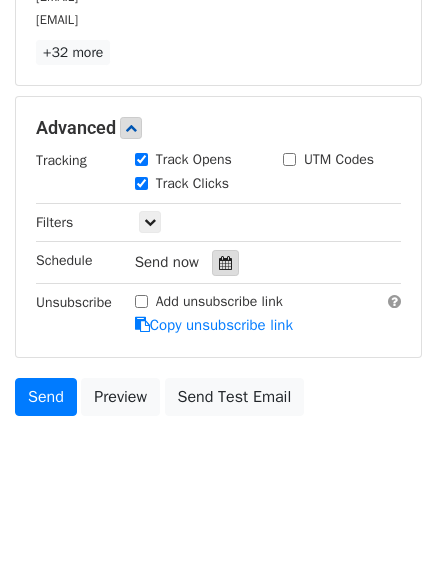 click at bounding box center [225, 263] 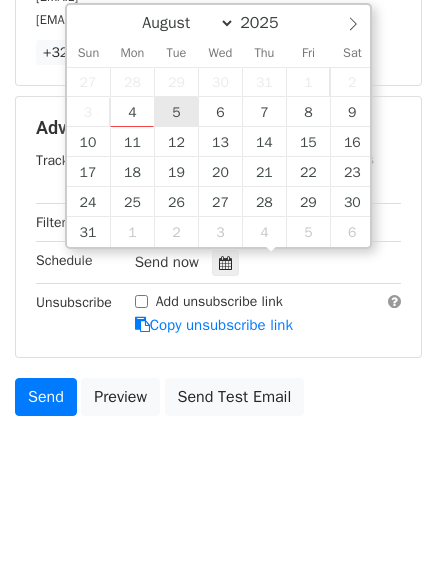 type on "2025-08-05 12:00" 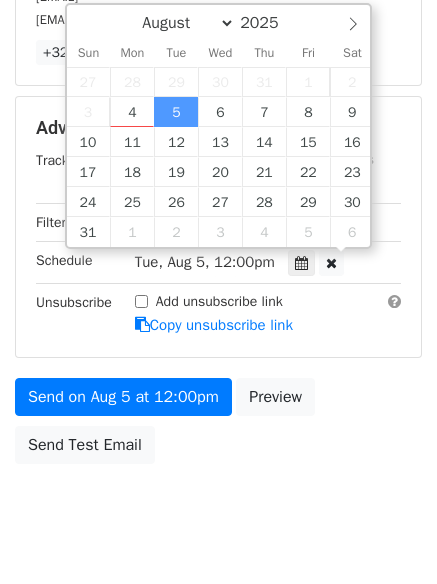 scroll, scrollTop: 1, scrollLeft: 0, axis: vertical 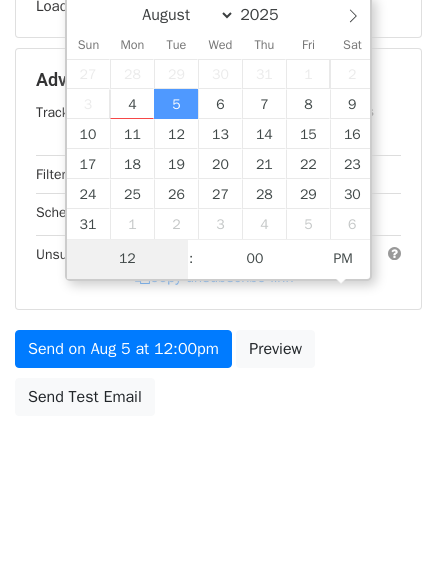 type on "5" 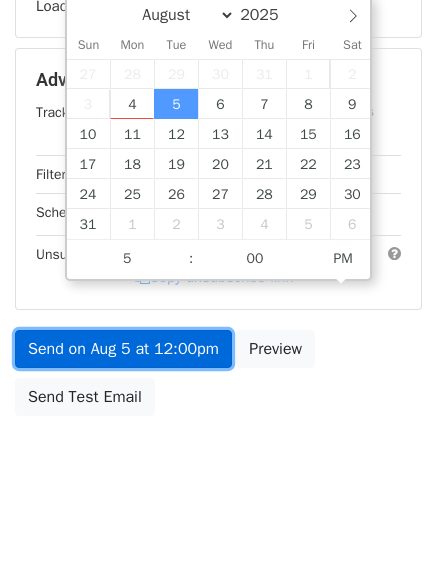 type on "2025-08-05 17:00" 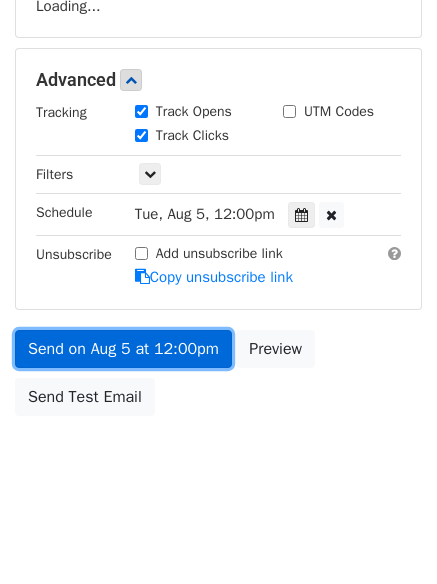click on "Send on Aug 5 at 12:00pm" at bounding box center [123, 349] 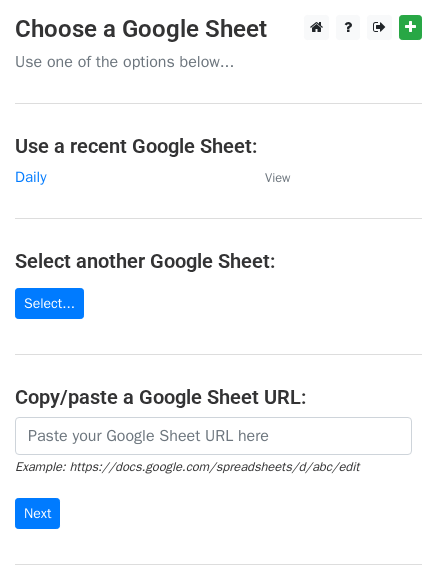 scroll, scrollTop: 0, scrollLeft: 0, axis: both 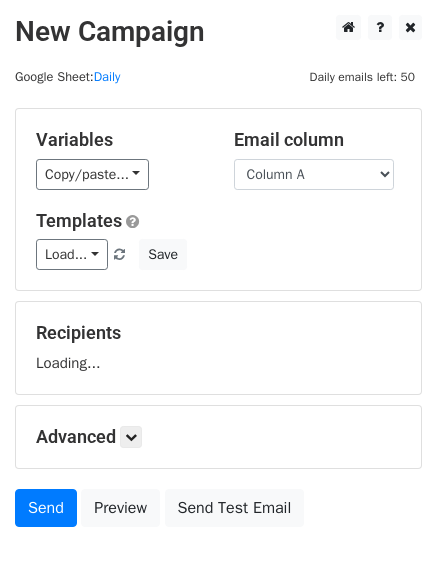 select on "Column C" 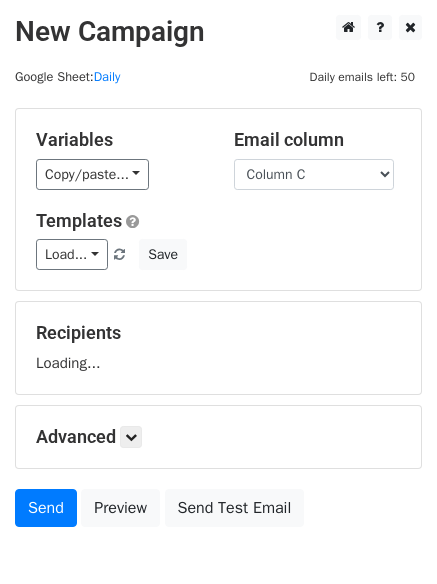 click on "Column A
Column B
Column C" at bounding box center (314, 174) 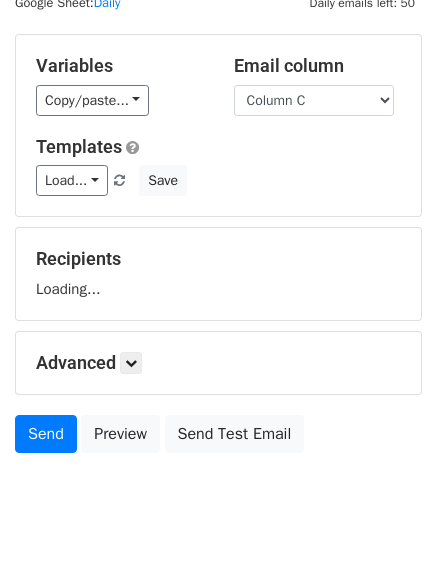 scroll, scrollTop: 113, scrollLeft: 0, axis: vertical 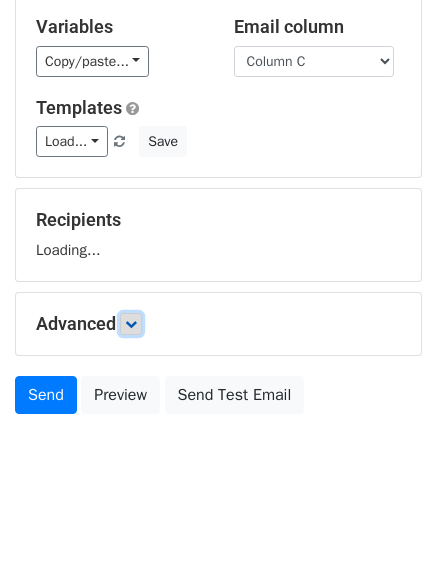 click at bounding box center [131, 324] 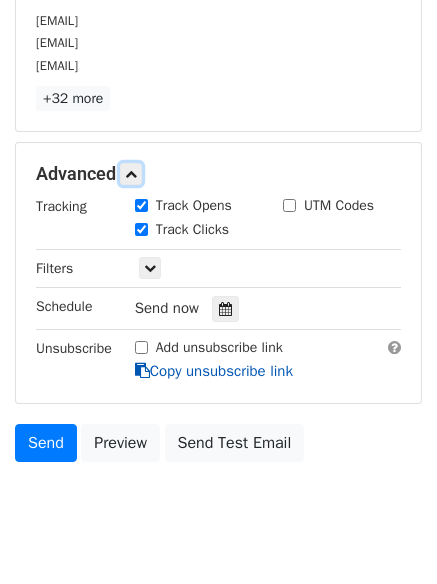 scroll, scrollTop: 347, scrollLeft: 0, axis: vertical 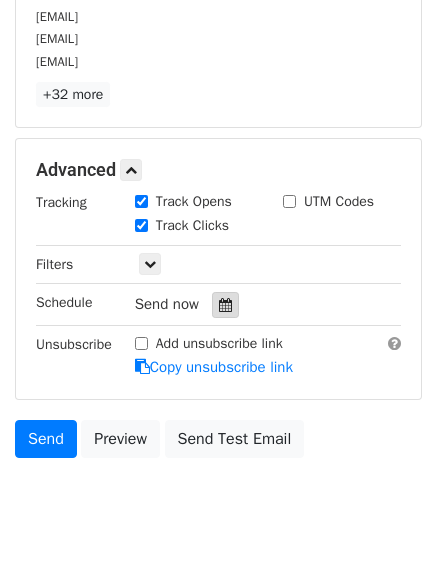 click at bounding box center [225, 305] 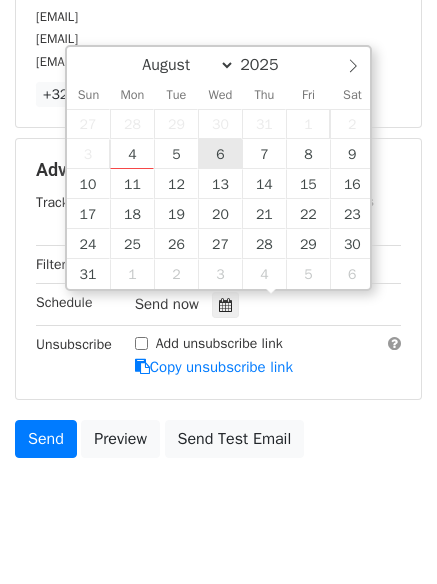 type on "2025-08-06 12:00" 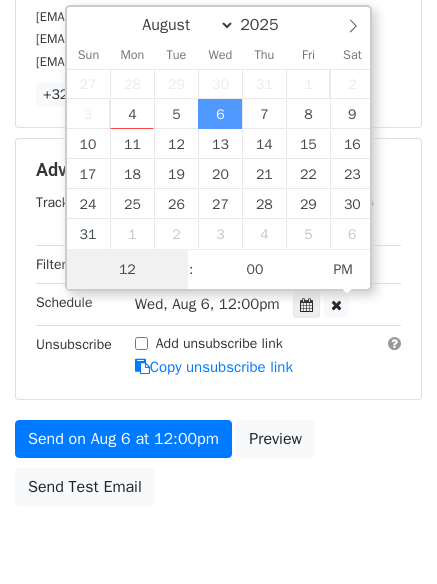 scroll, scrollTop: 1, scrollLeft: 0, axis: vertical 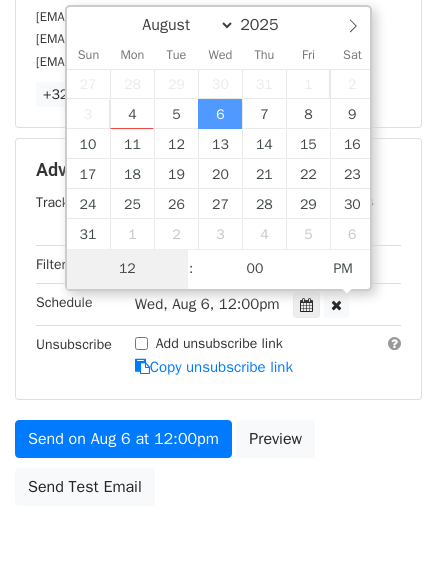 type on "6" 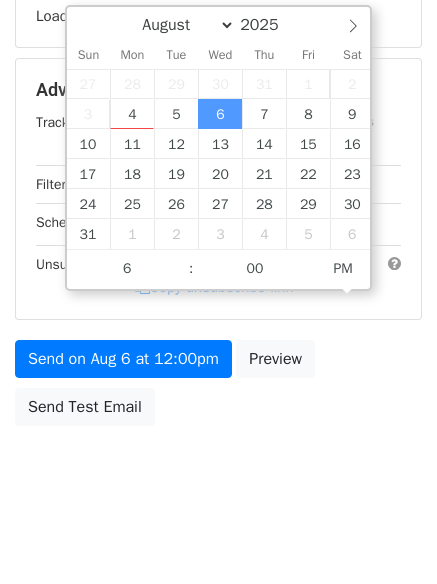 type on "2025-08-06 18:00" 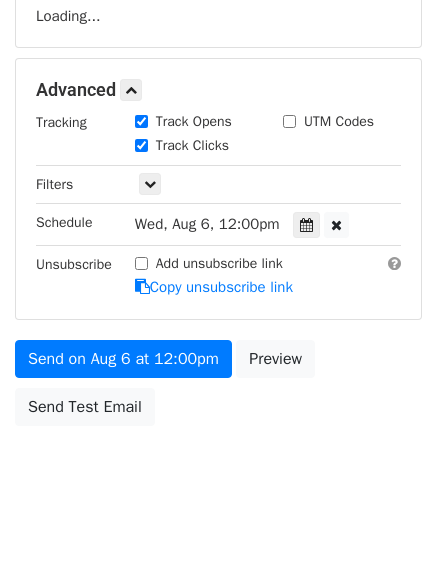 drag, startPoint x: 217, startPoint y: 505, endPoint x: 212, endPoint y: 464, distance: 41.303753 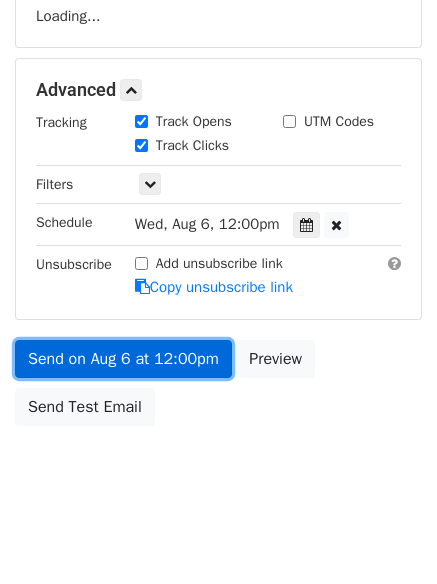 click on "Send on Aug 6 at 12:00pm" at bounding box center [123, 359] 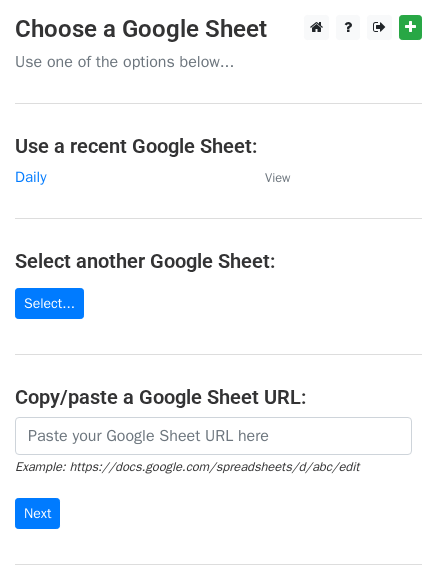 scroll, scrollTop: 0, scrollLeft: 0, axis: both 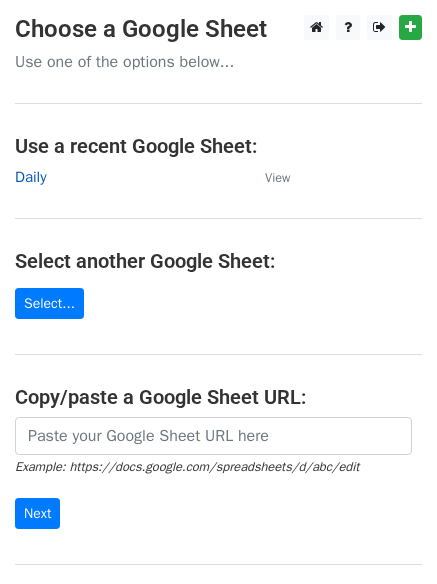 click on "Daily" at bounding box center (30, 177) 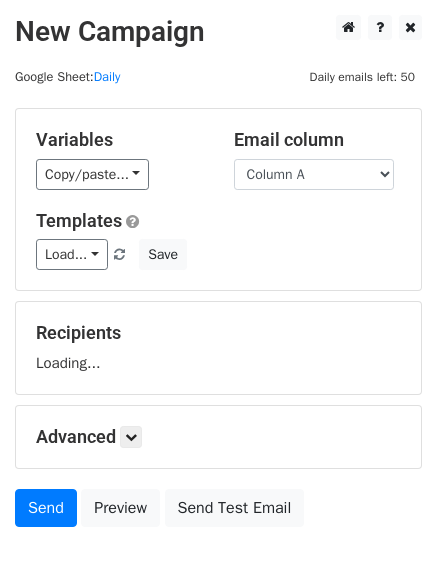 scroll, scrollTop: 0, scrollLeft: 0, axis: both 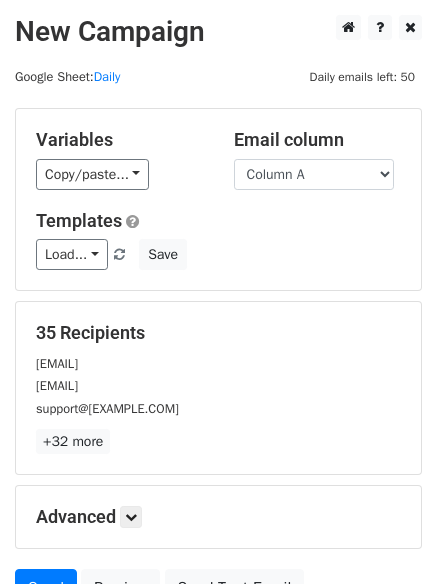 click on "Templates
Load...
No templates saved
Save" at bounding box center (218, 240) 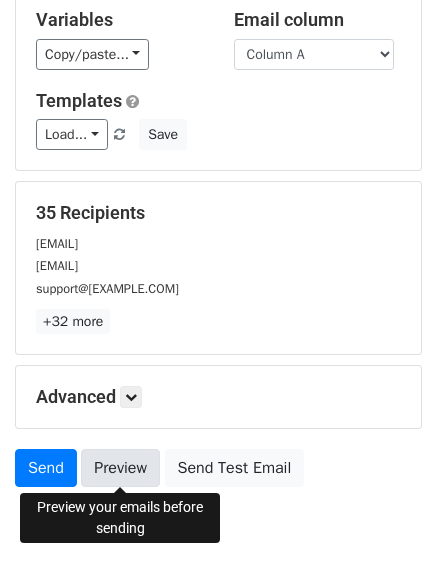 scroll, scrollTop: 193, scrollLeft: 0, axis: vertical 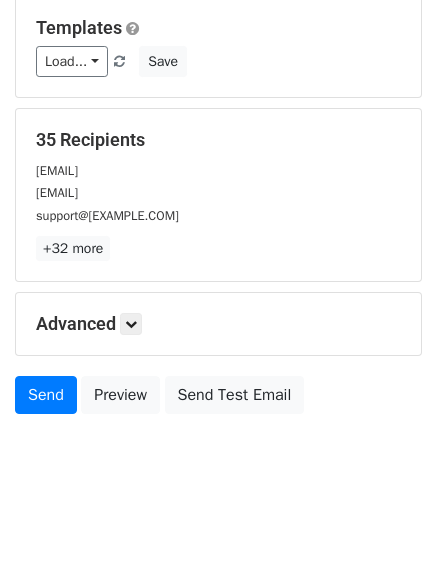 click on "Advanced
Tracking
Track Opens
UTM Codes
Track Clicks
Filters
Only include spreadsheet rows that match the following filters:
Schedule
Send now
Unsubscribe
Add unsubscribe link
Copy unsubscribe link" at bounding box center [218, 324] 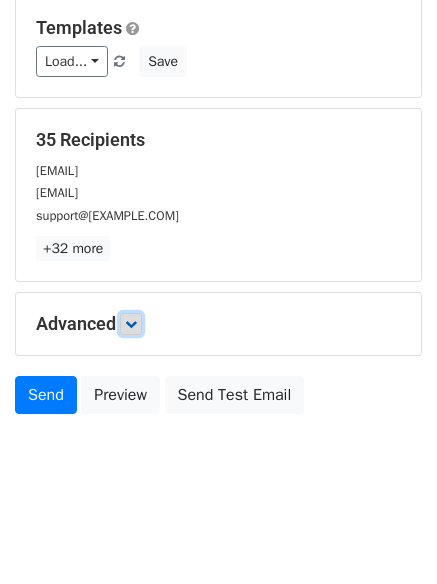 click at bounding box center [131, 324] 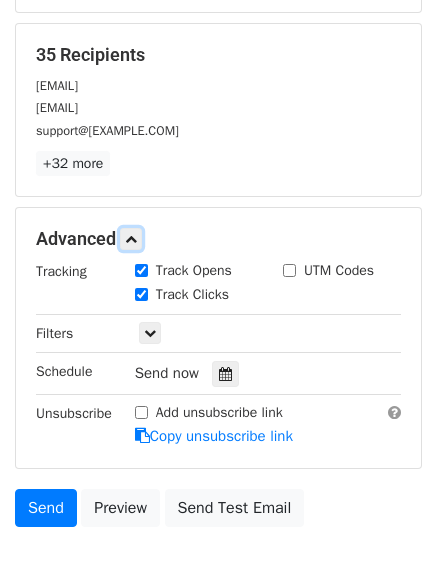 scroll, scrollTop: 373, scrollLeft: 0, axis: vertical 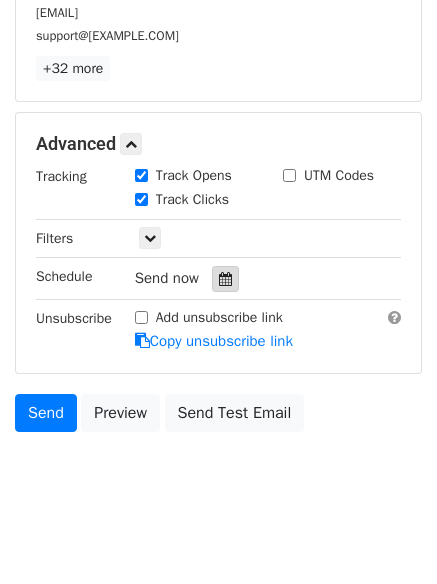 click at bounding box center [225, 279] 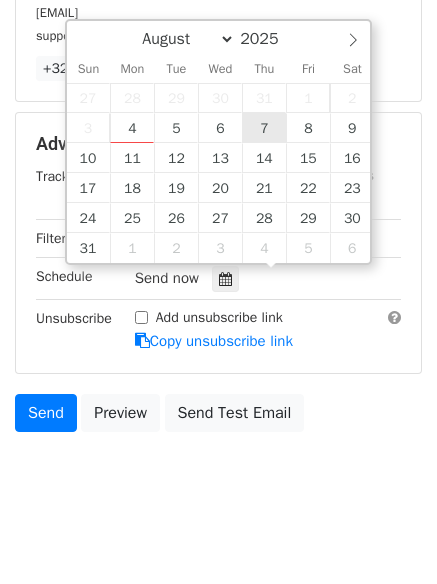 type on "2025-08-07 12:00" 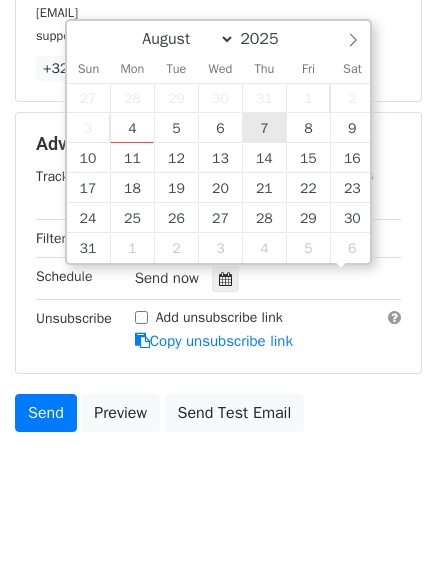 scroll, scrollTop: 1, scrollLeft: 0, axis: vertical 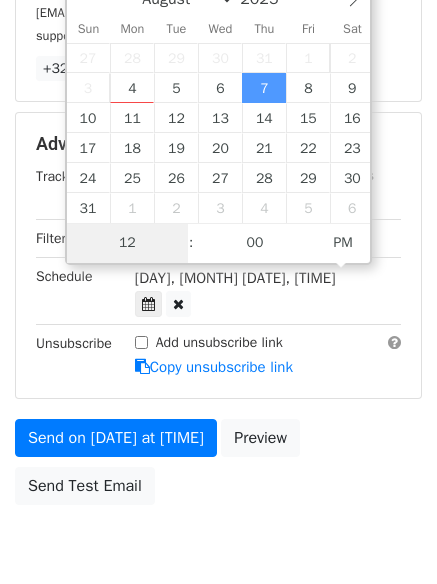 type on "7" 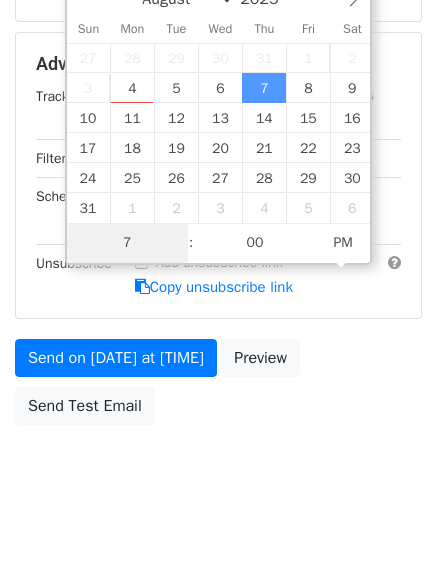 scroll, scrollTop: 357, scrollLeft: 0, axis: vertical 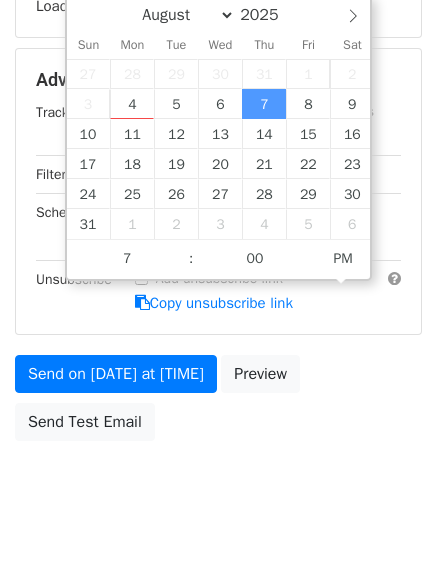 type on "2025-08-07 19:00" 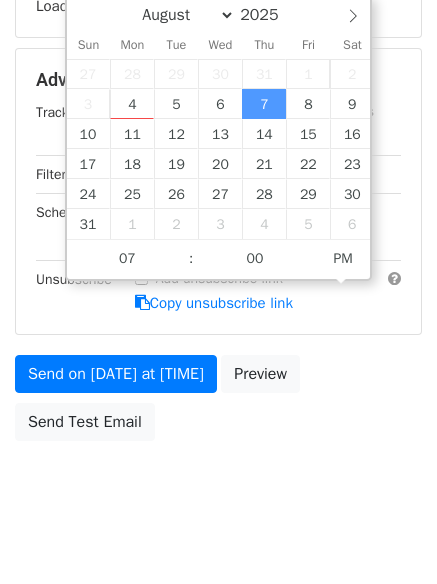 click on "Send on Aug 7 at 12:00pm
Preview
Send Test Email" at bounding box center [218, 403] 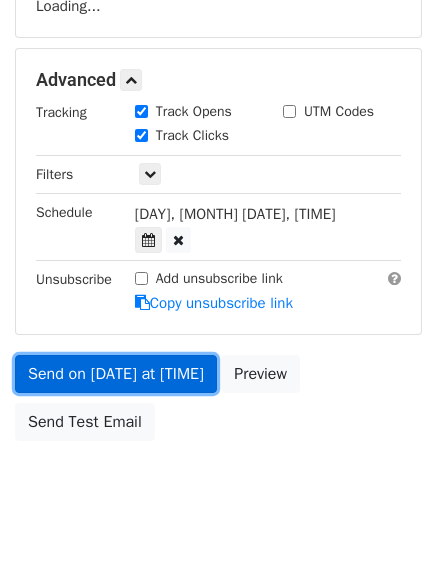 click on "Send on Aug 7 at 7:00pm" at bounding box center [116, 374] 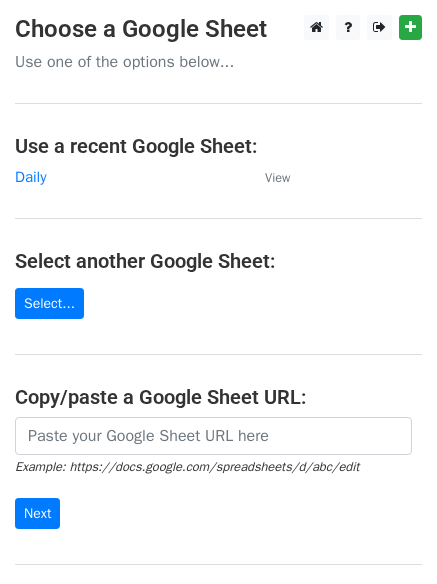 scroll, scrollTop: 0, scrollLeft: 0, axis: both 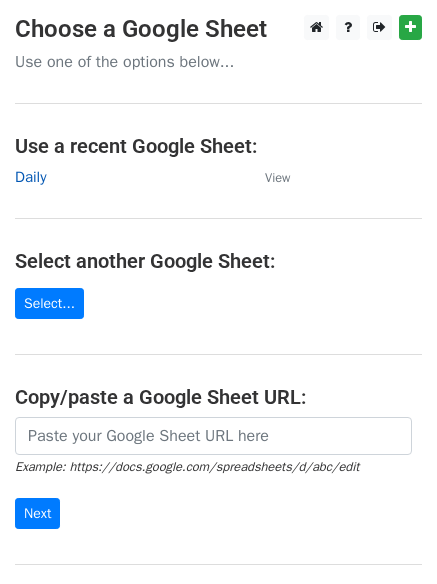 click on "Daily" at bounding box center (30, 177) 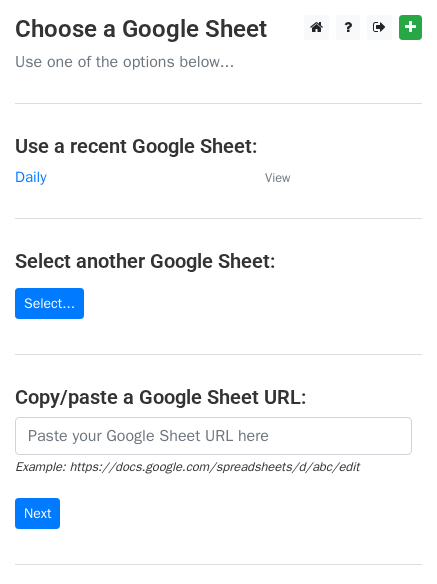 click on "Choose a Google Sheet
Use one of the options below...
Use a recent Google Sheet:
Daily
View
Select another Google Sheet:
Select...
Copy/paste a Google Sheet URL:
Example:
https://docs.google.com/spreadsheets/d/[ID]/edit
Next
Google Sheets
Need help?
Help
×
Why do I need to copy/paste a Google Sheet URL?
Normally, MergeMail would show you a list of your Google Sheets to choose from, but because you didn't allow MergeMail access to your Google Drive, it cannot show you a list of your Google Sheets. You can read more about permissions in our  support pages .
If you'd like to see a list of your Google Sheets, you'll need to  sign out of MergeMail  and then sign back in and allow access to your Google Drive.
Are your recipients in a CSV or Excel file?
Import your CSV or Excel file into a Google Sheet  then try again.
Need help with something else?
Read our" at bounding box center [218, 325] 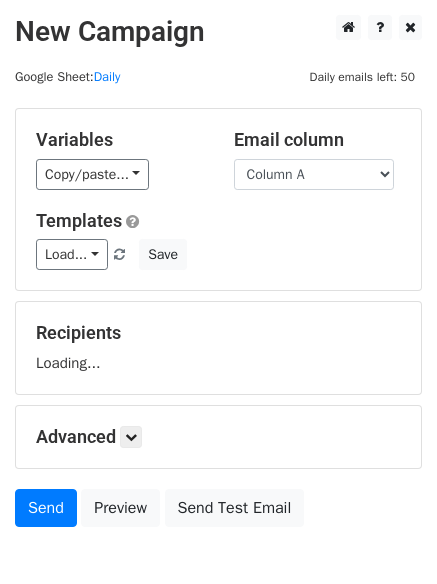 click on "Column A
Column B
Column C" at bounding box center [314, 174] 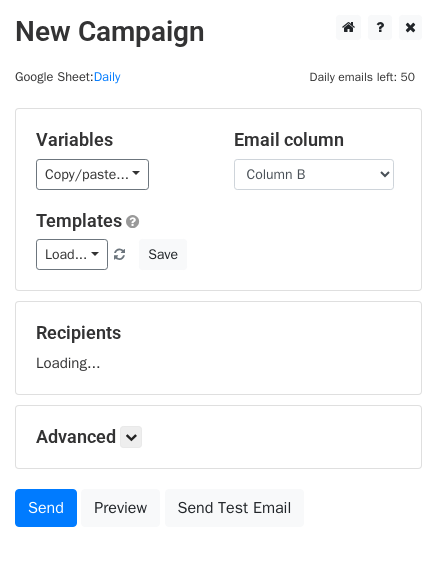 click on "Column A
Column B
Column C" at bounding box center [314, 174] 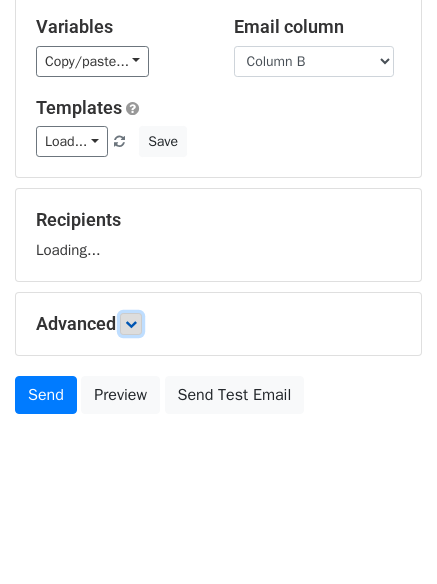 click at bounding box center (131, 324) 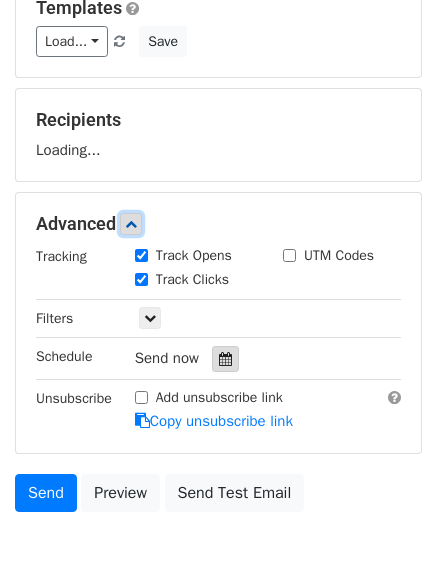 scroll, scrollTop: 226, scrollLeft: 0, axis: vertical 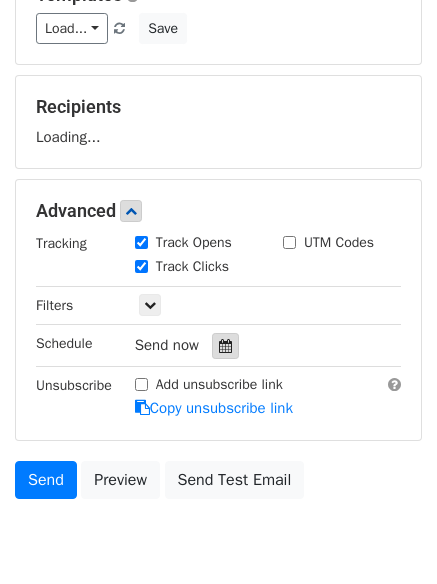 click at bounding box center [225, 346] 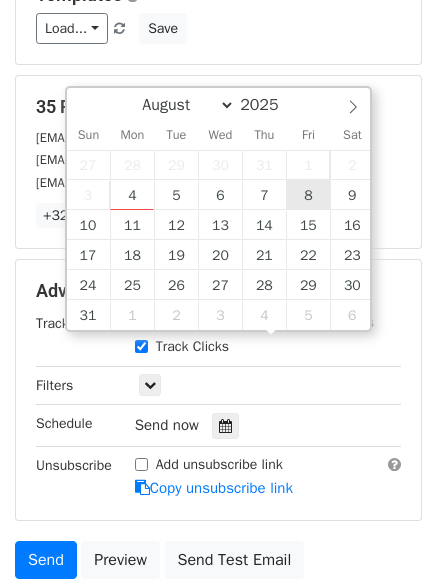 type on "2025-08-08 12:00" 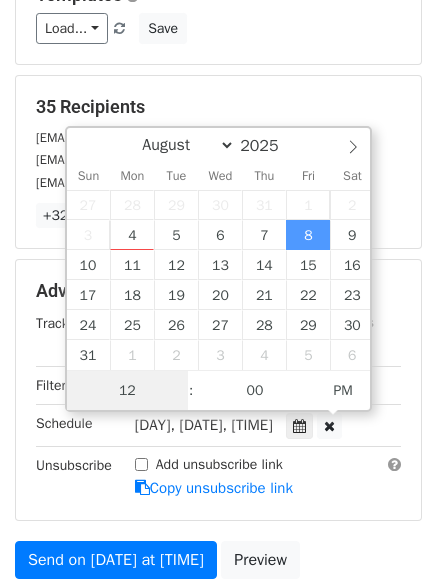 scroll, scrollTop: 1, scrollLeft: 0, axis: vertical 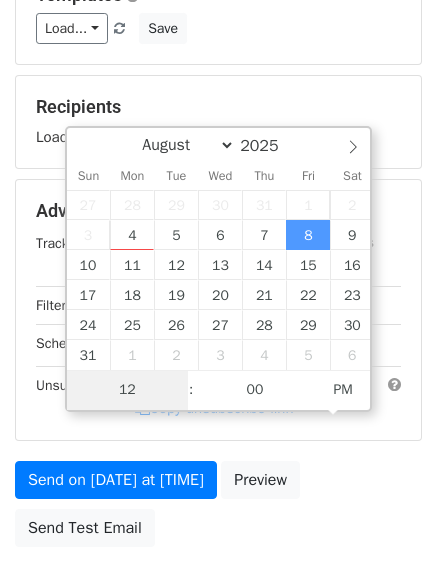 type on "8" 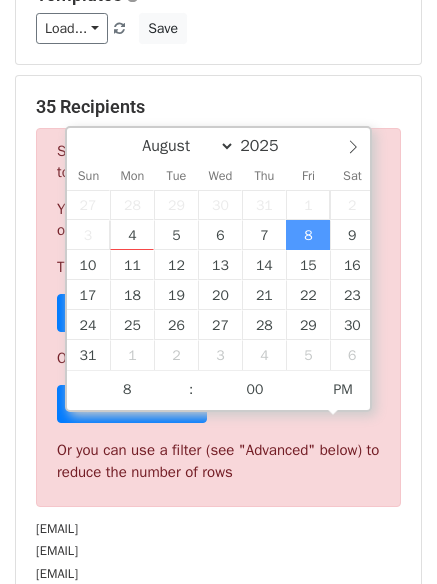 type on "2025-08-08 20:00" 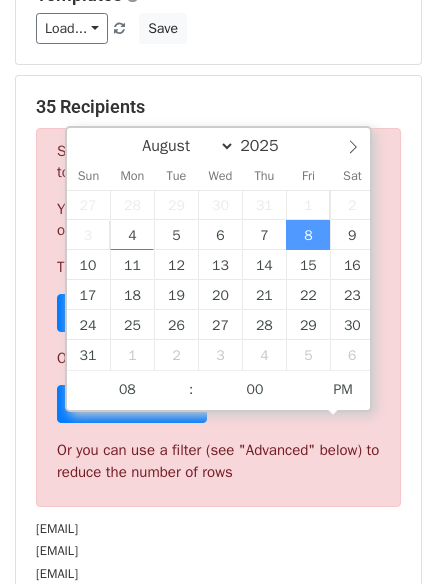 click on "info@reliantplumbingandrooter.com" at bounding box center [218, 550] 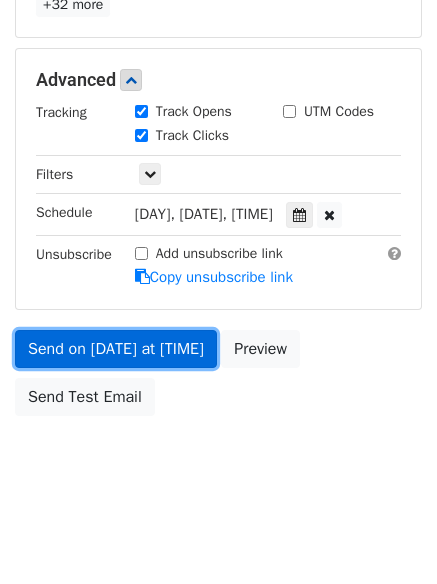click on "Send on Aug 8 at 8:00pm" at bounding box center [116, 349] 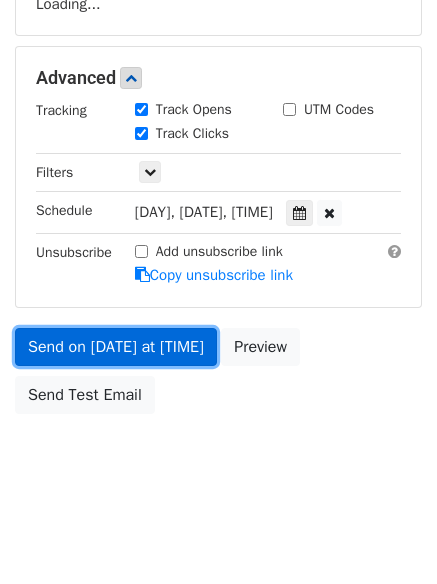 scroll, scrollTop: 357, scrollLeft: 0, axis: vertical 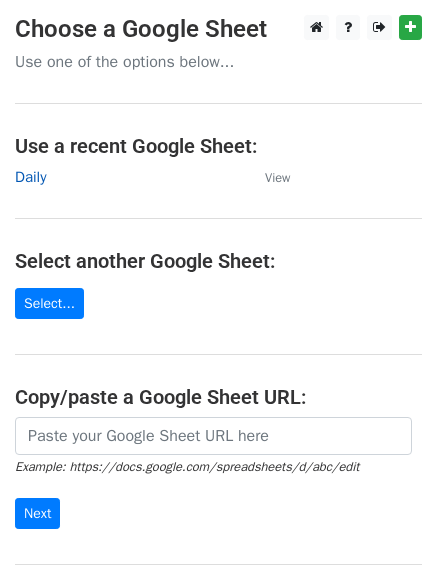 click on "Daily" at bounding box center (30, 177) 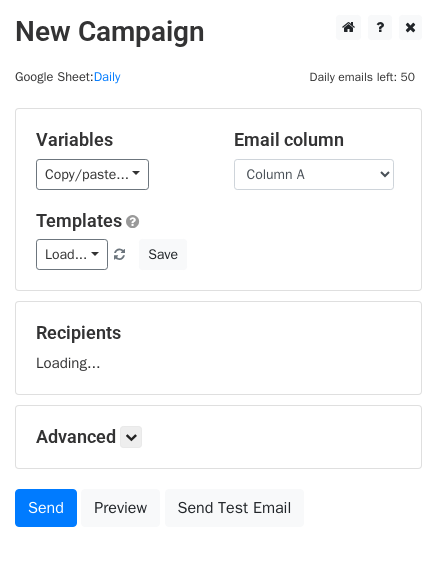 scroll, scrollTop: 0, scrollLeft: 0, axis: both 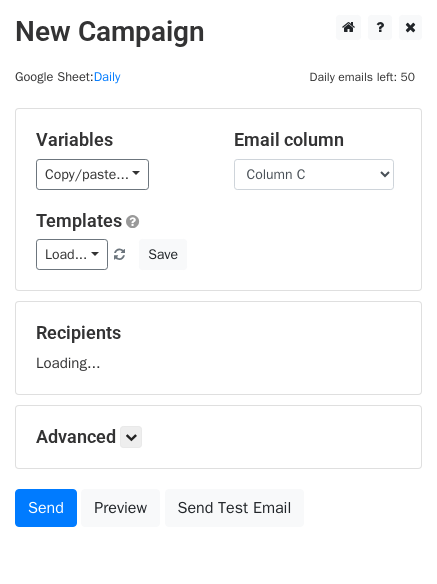 click on "Column A
Column B
Column C" at bounding box center (314, 174) 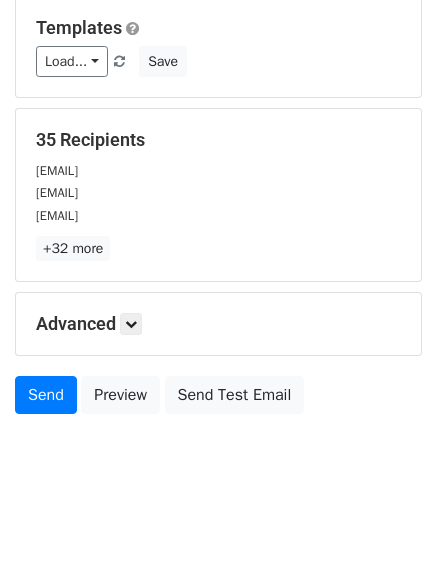 scroll, scrollTop: 113, scrollLeft: 0, axis: vertical 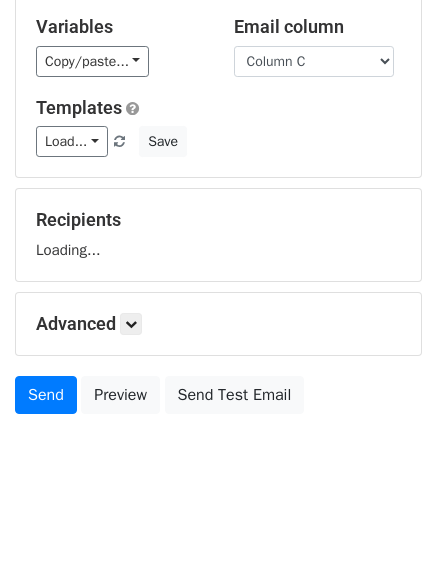 click on "Advanced" at bounding box center [218, 324] 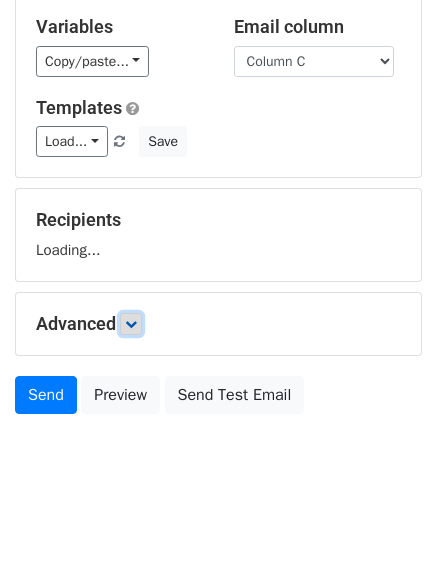 click at bounding box center (131, 324) 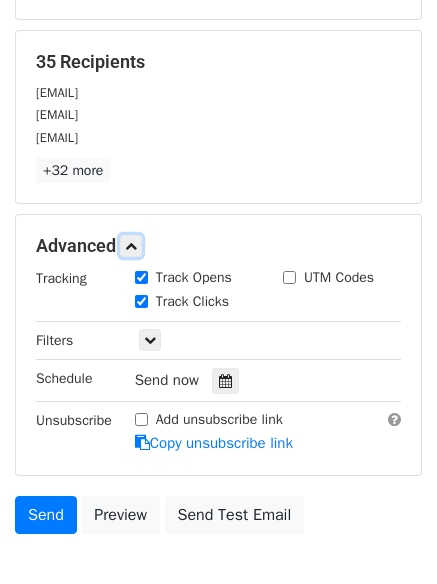 scroll, scrollTop: 386, scrollLeft: 0, axis: vertical 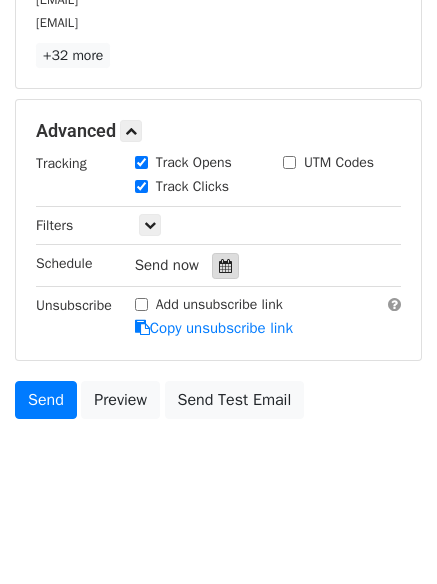 click at bounding box center [225, 266] 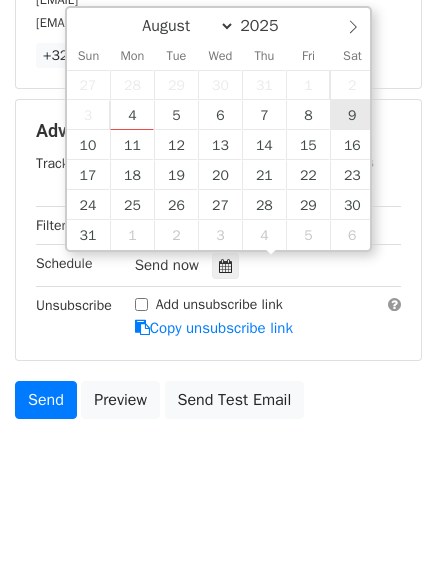 type on "2025-08-09 12:00" 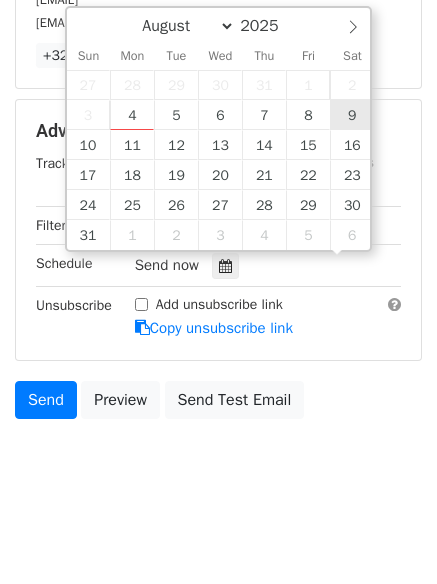 scroll, scrollTop: 1, scrollLeft: 0, axis: vertical 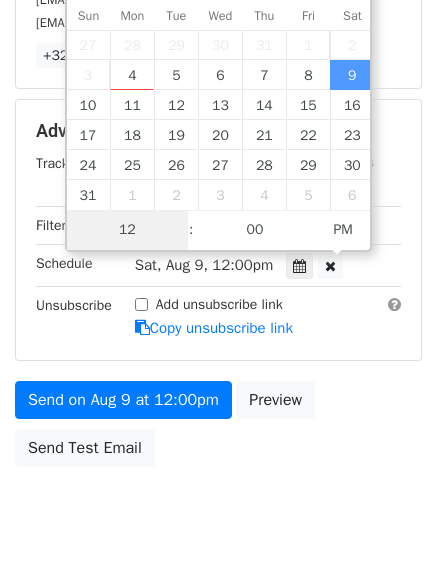 type on "9" 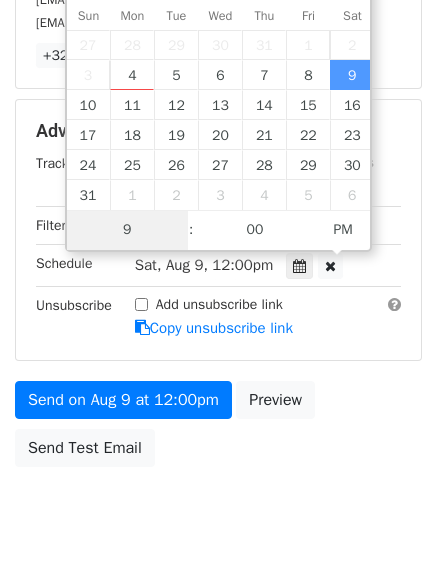 scroll, scrollTop: 357, scrollLeft: 0, axis: vertical 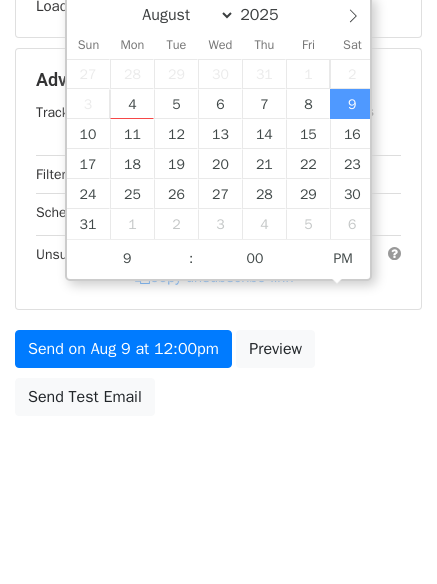 type on "2025-08-09 21:00" 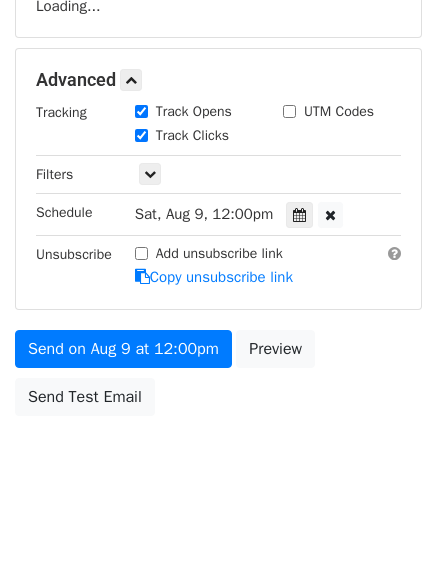 click on "Send on Aug 9 at 12:00pm
Preview
Send Test [EMAIL]" at bounding box center [218, 378] 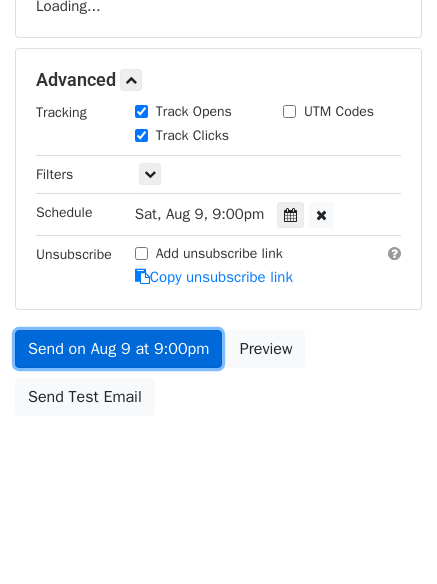 click on "Send on Aug 9 at 9:00pm" at bounding box center (118, 349) 